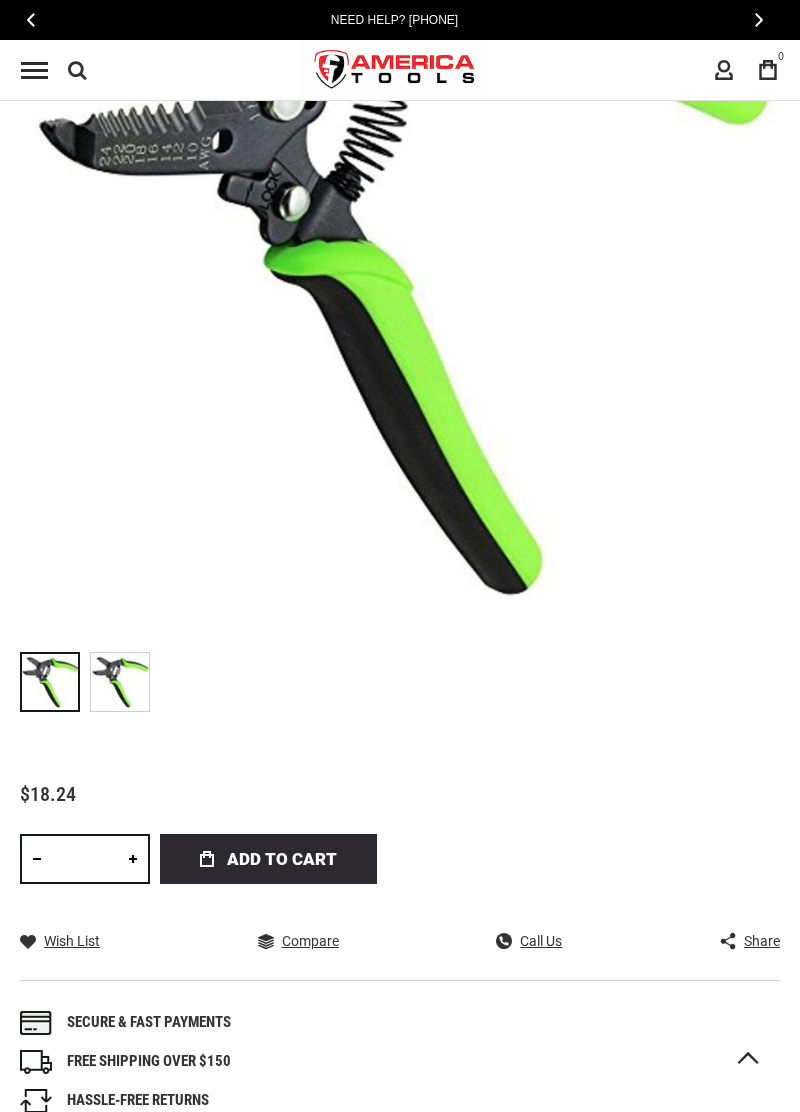scroll, scrollTop: 0, scrollLeft: 0, axis: both 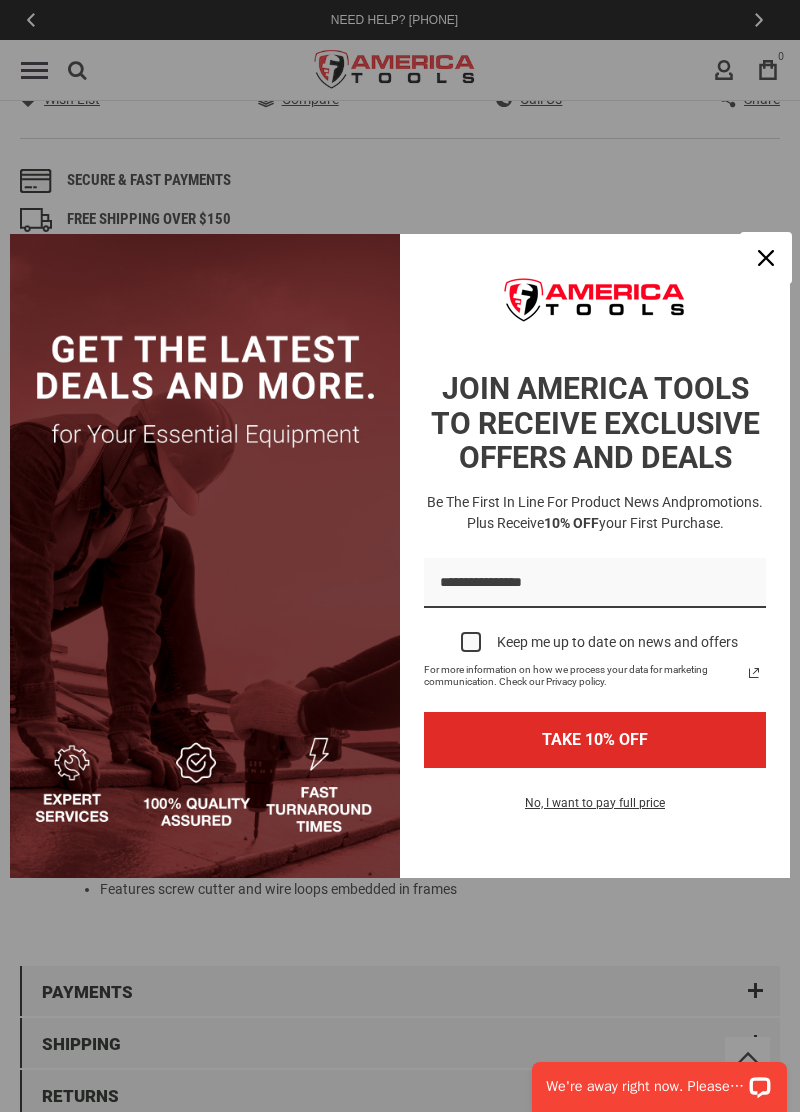 click 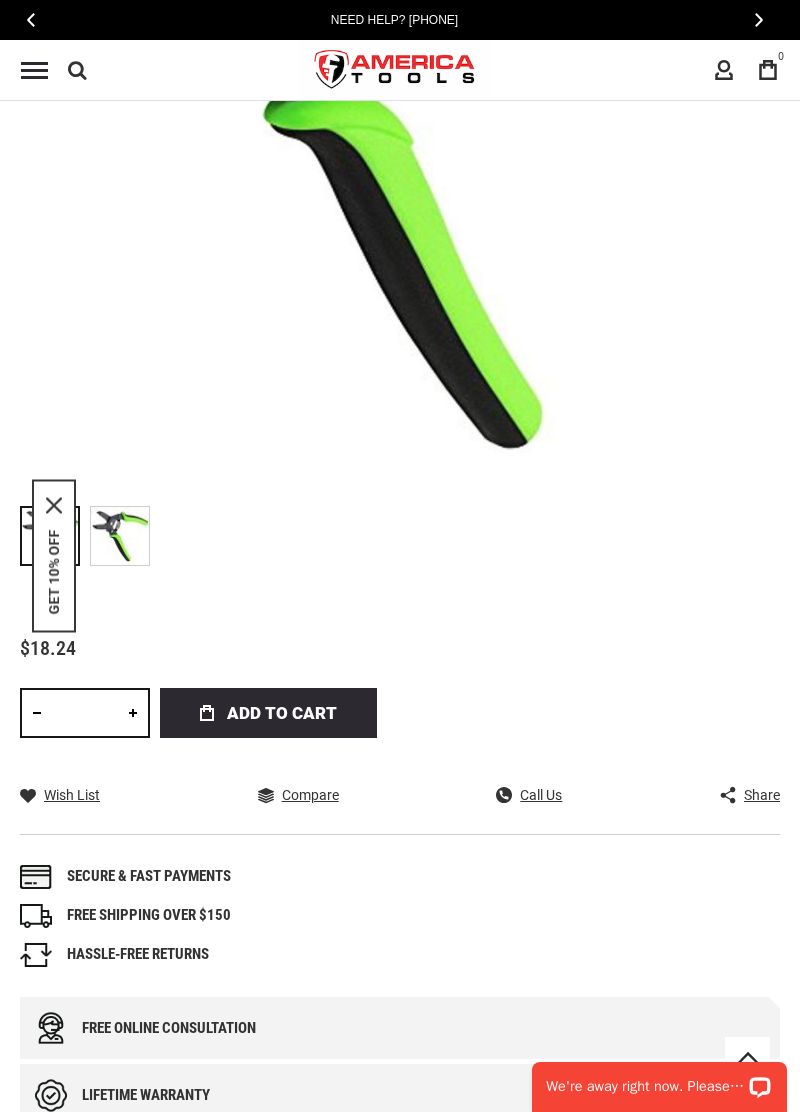 scroll, scrollTop: 0, scrollLeft: 0, axis: both 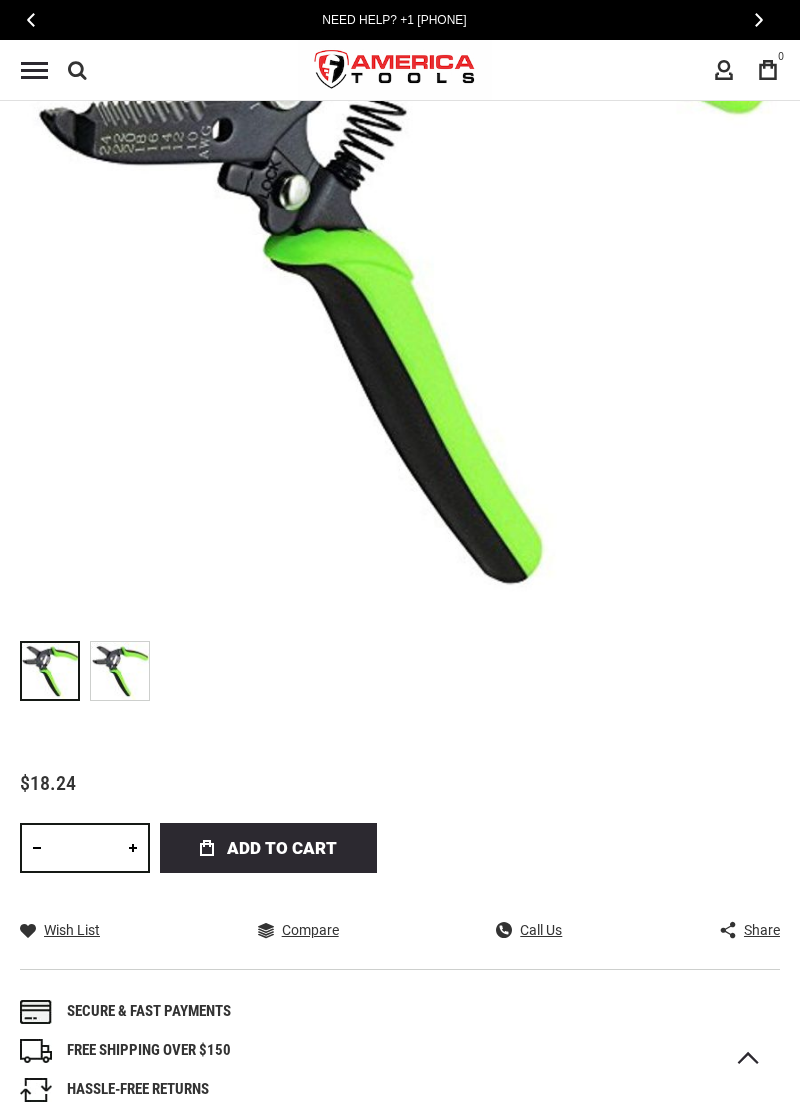 click on "Add to Cart" at bounding box center [282, 848] 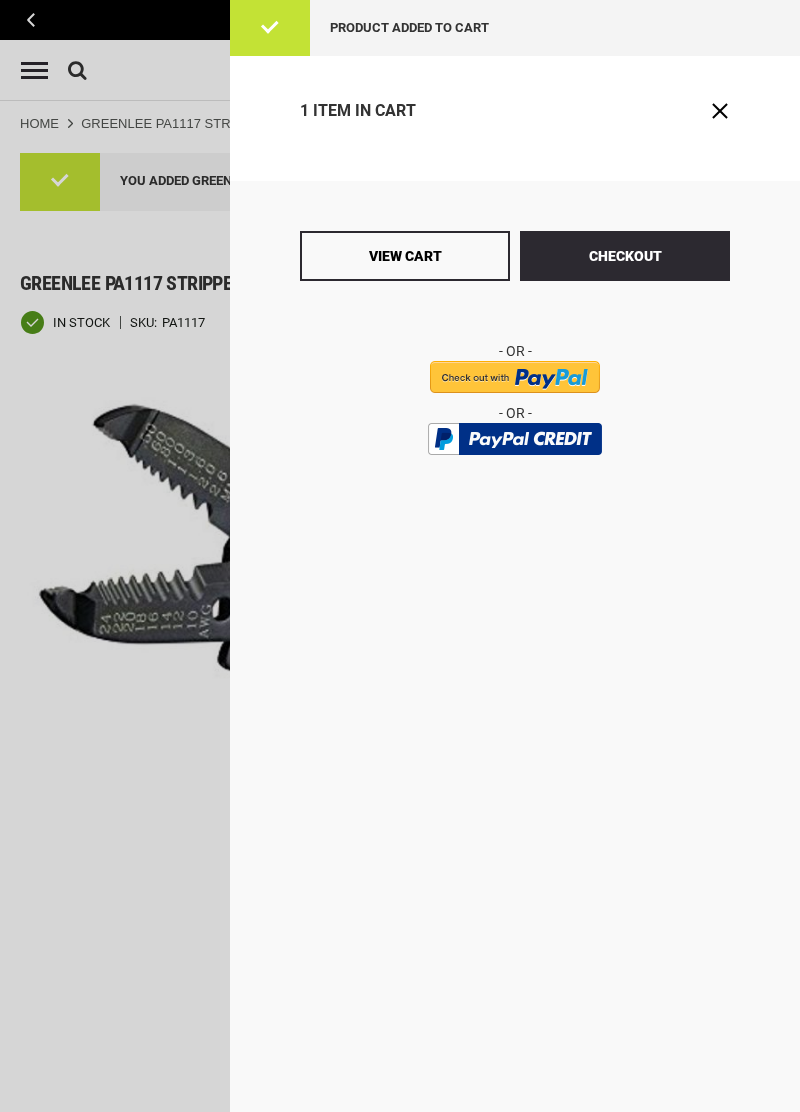 scroll, scrollTop: 0, scrollLeft: 0, axis: both 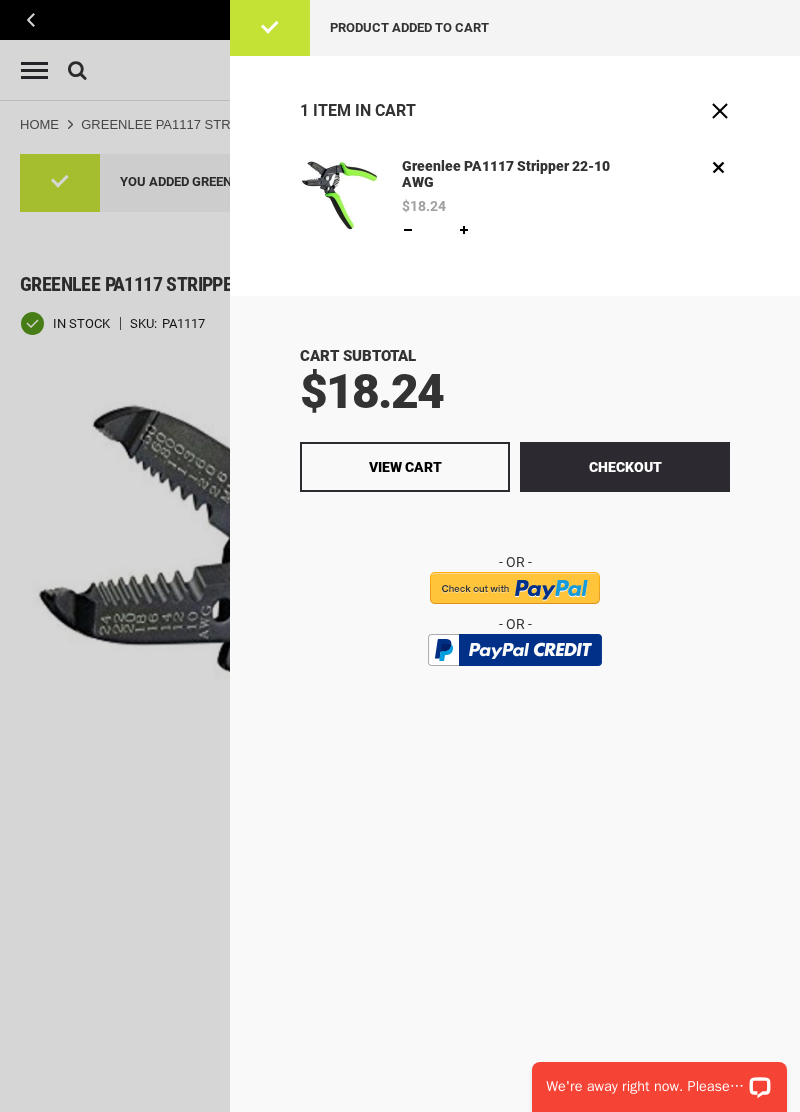 click on "View Cart" at bounding box center (405, 467) 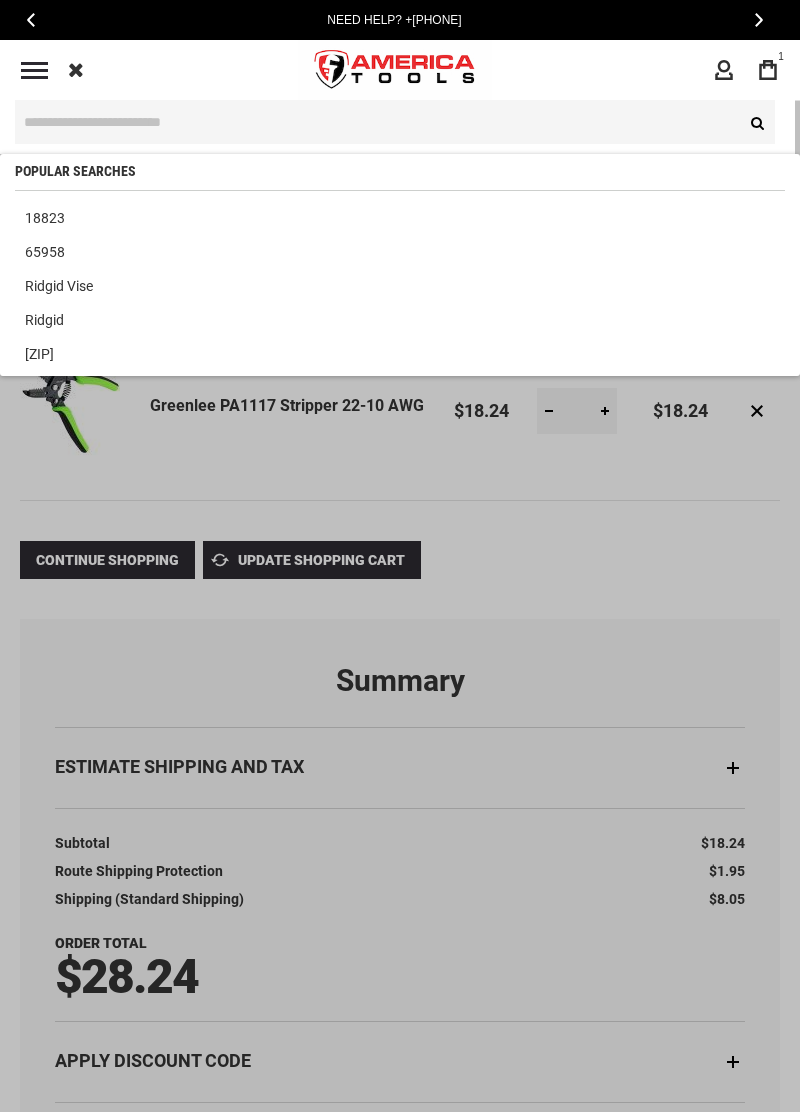 scroll, scrollTop: 0, scrollLeft: 0, axis: both 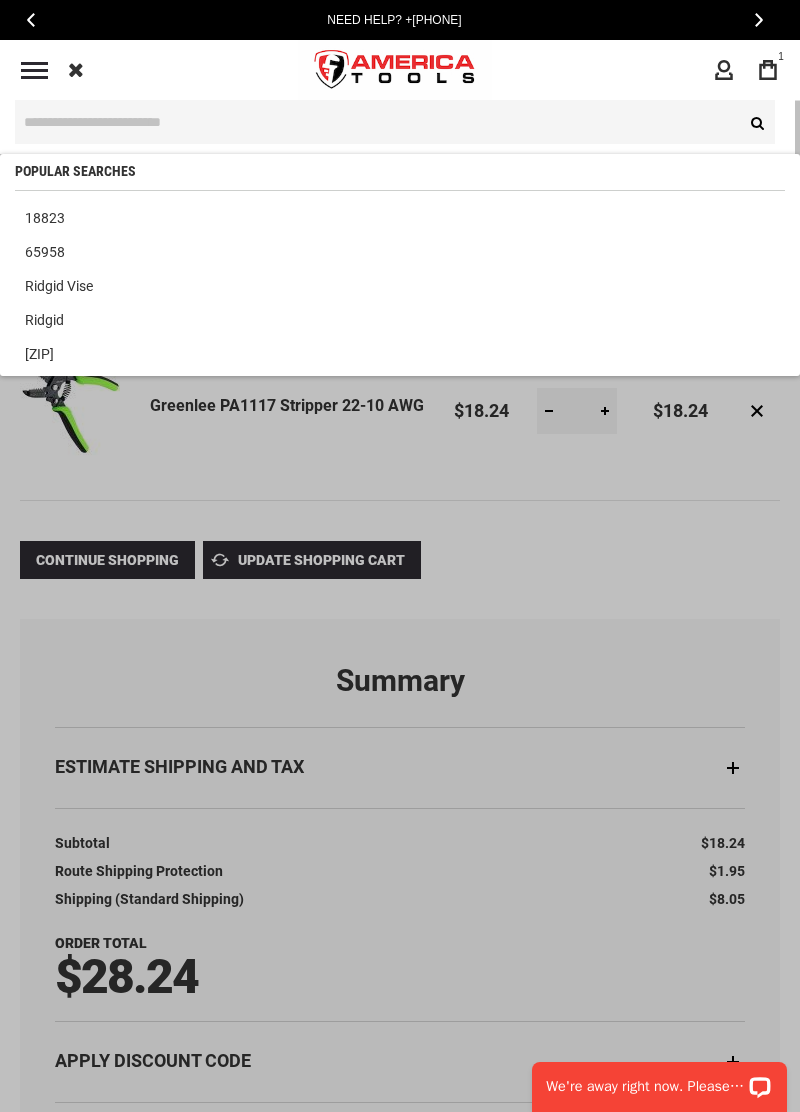 click on "Navigation" at bounding box center [34, 70] 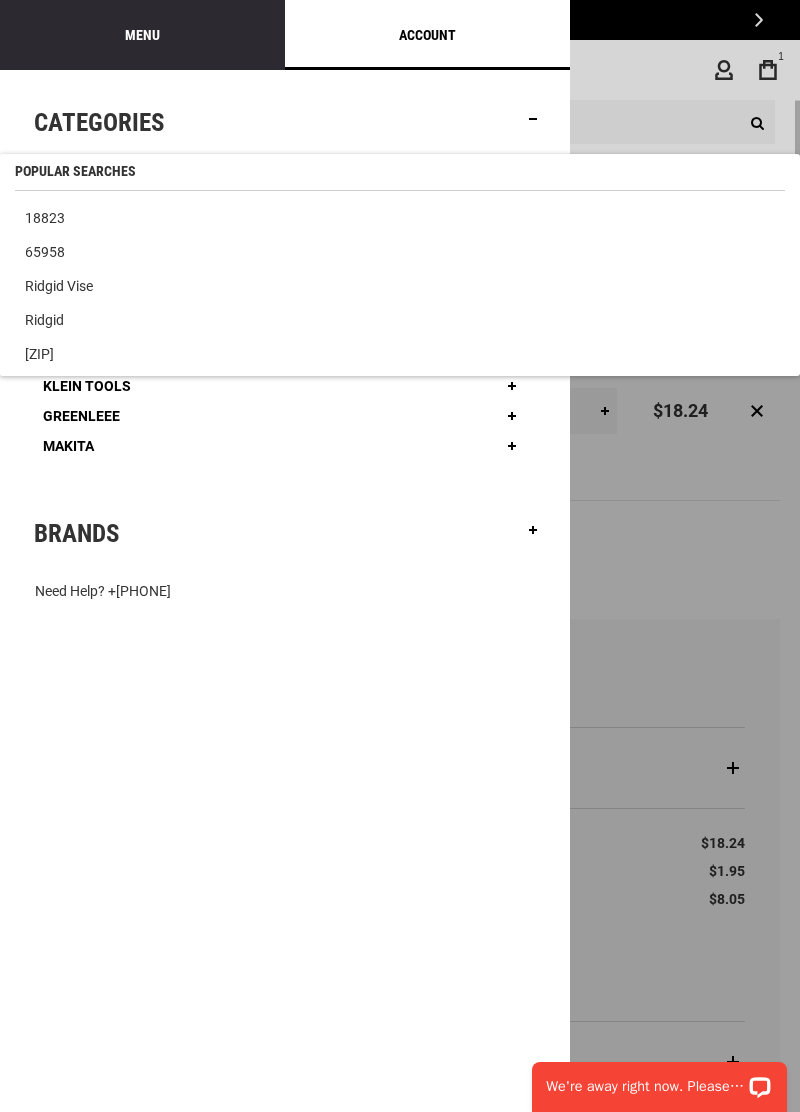 click on "Need Help? +1 305-513-9914
Categories
Plumbing Tools
Drain Cleaning
Diagnostics
Pressing
Diagnostics" at bounding box center (285, 591) 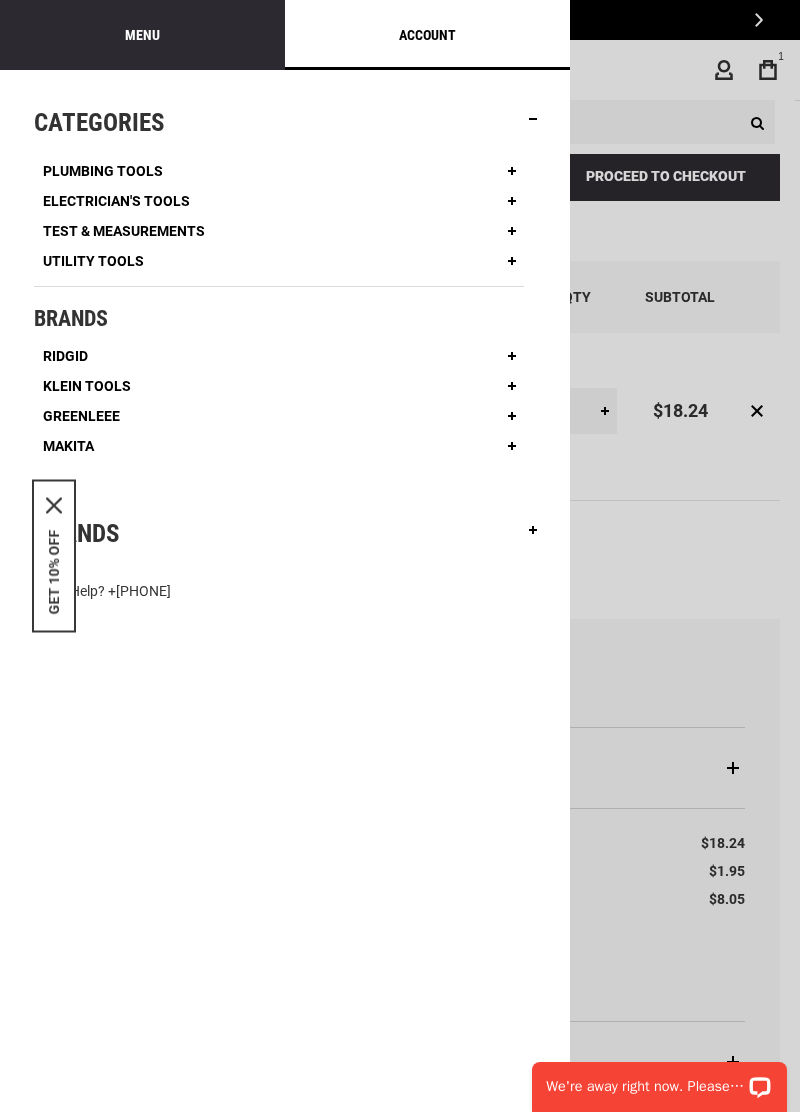 click on "Electrician's Tools" at bounding box center [116, 201] 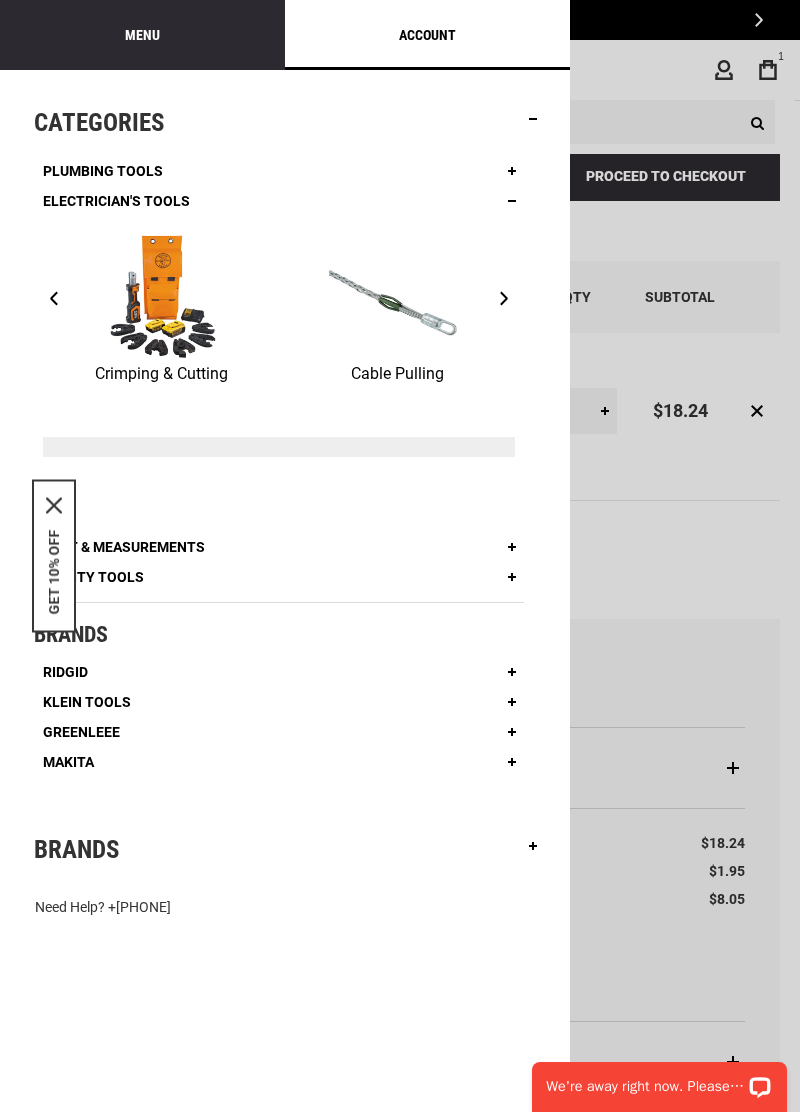 click at bounding box center [397, 296] 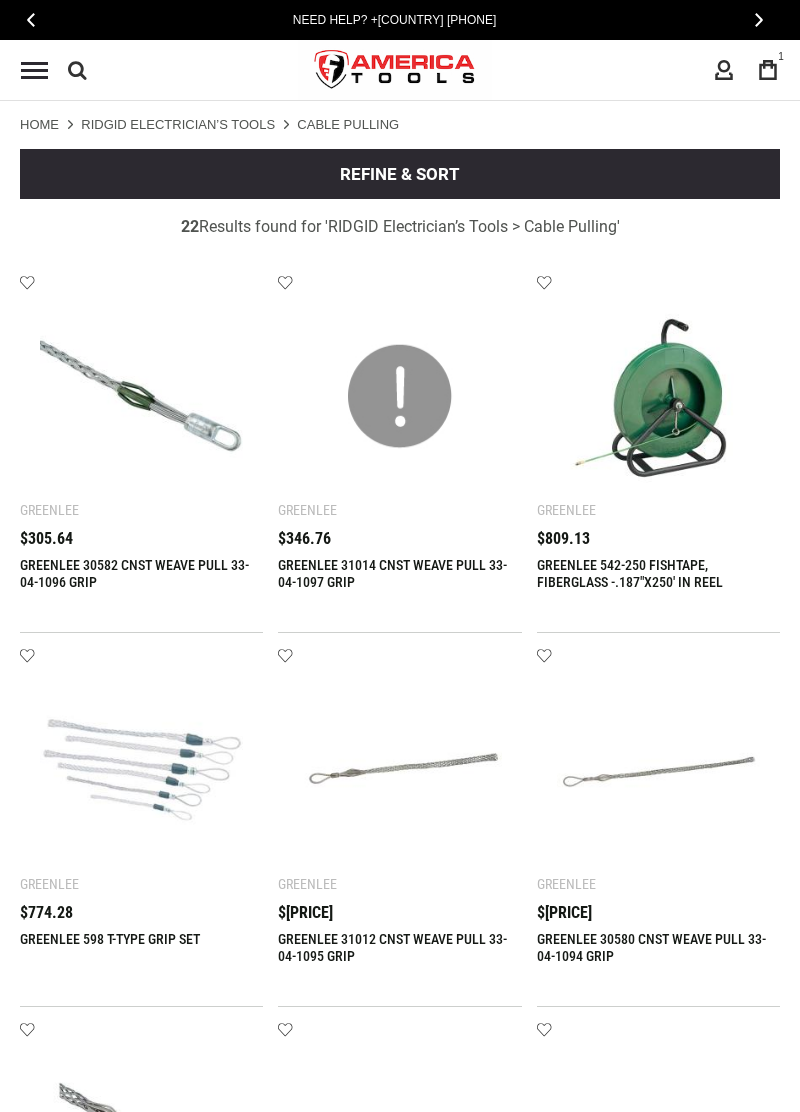 scroll, scrollTop: 0, scrollLeft: 0, axis: both 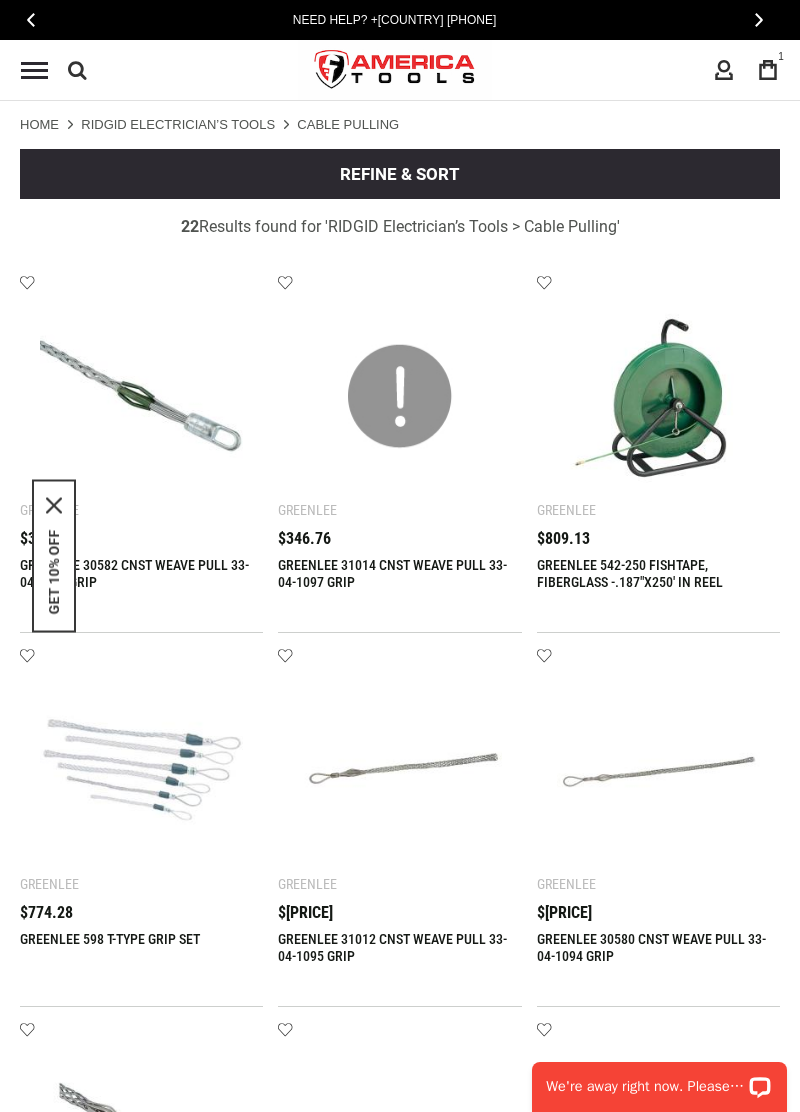 click on "Home
RIDGID Electrician’s Tools
Cable Pulling
Refine & sort
Sort by
Relevance" at bounding box center (400, 1726) 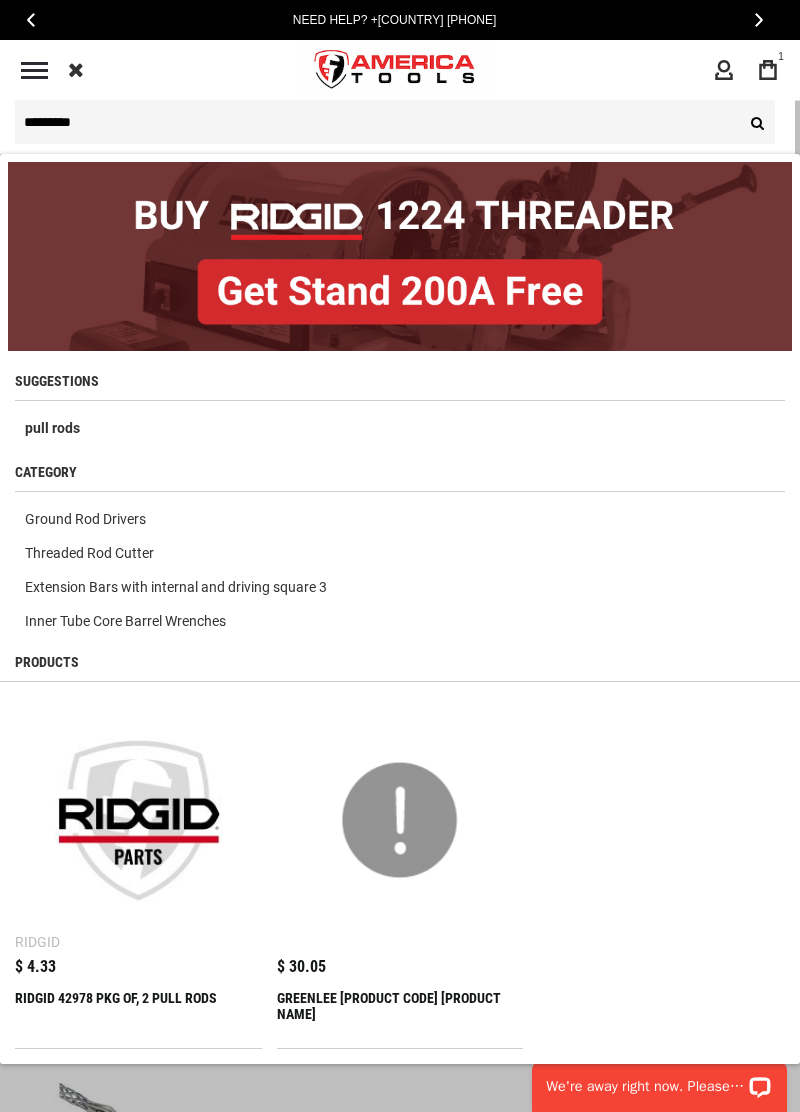 type on "*********" 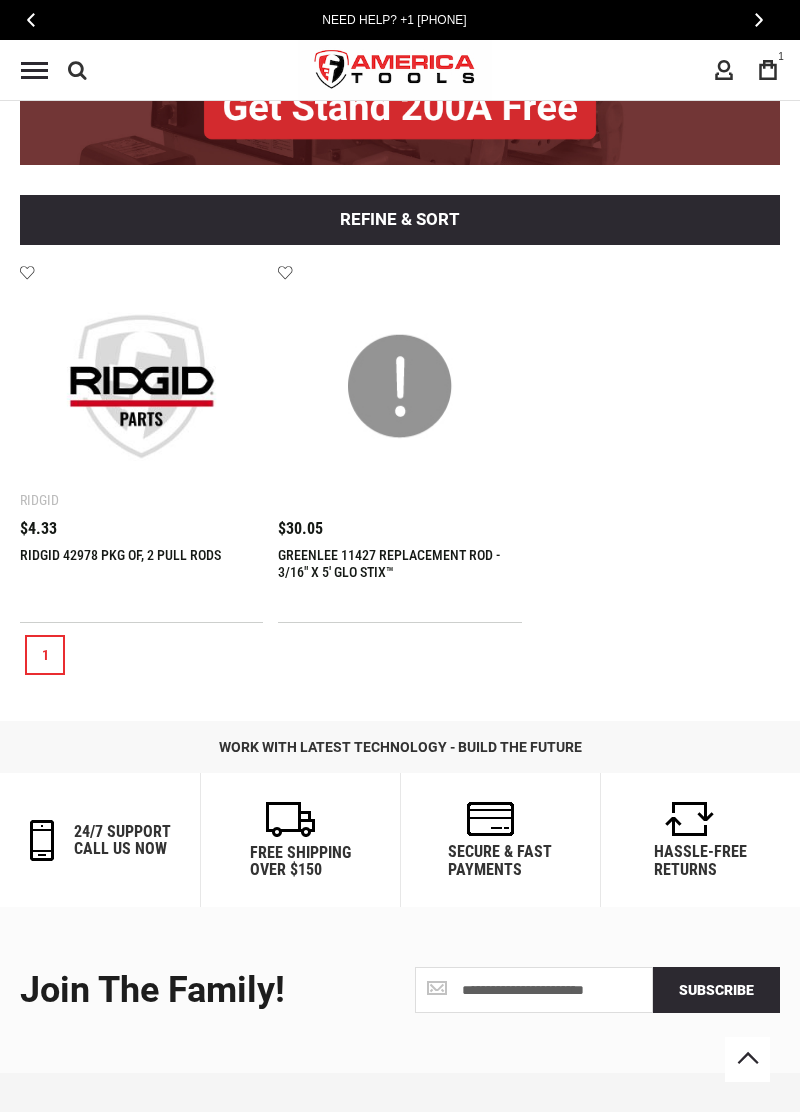 scroll, scrollTop: 212, scrollLeft: 0, axis: vertical 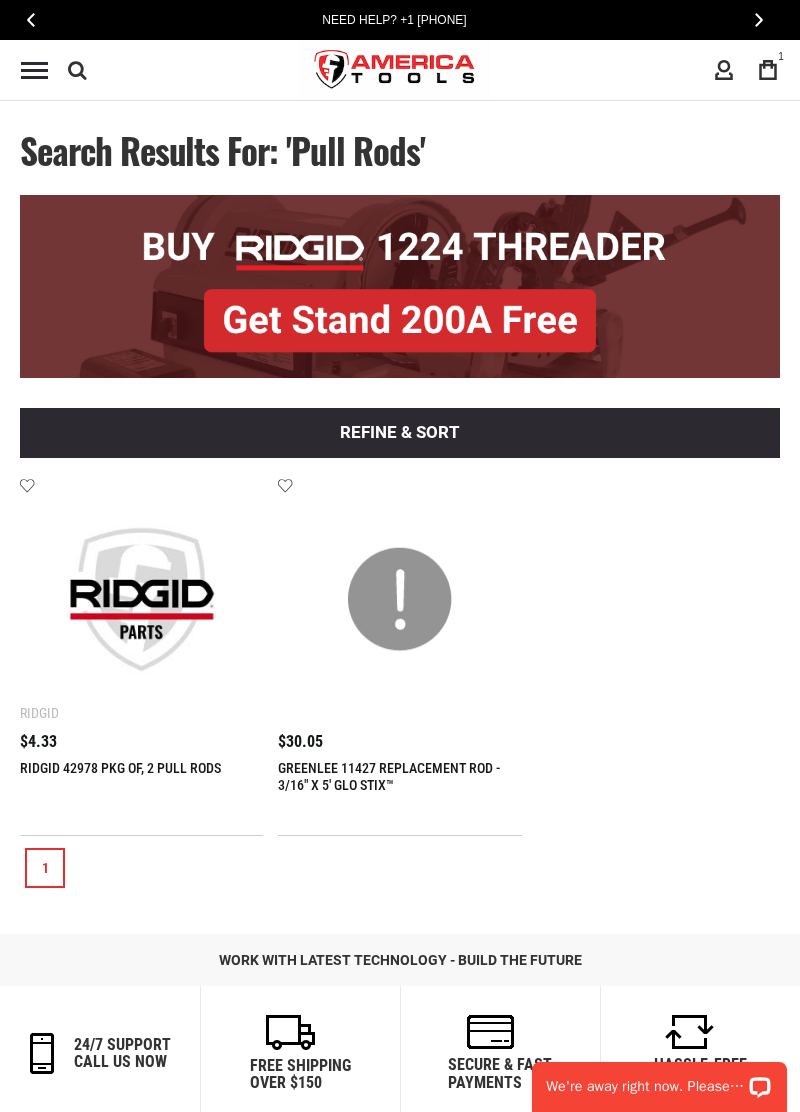 click at bounding box center [34, 70] 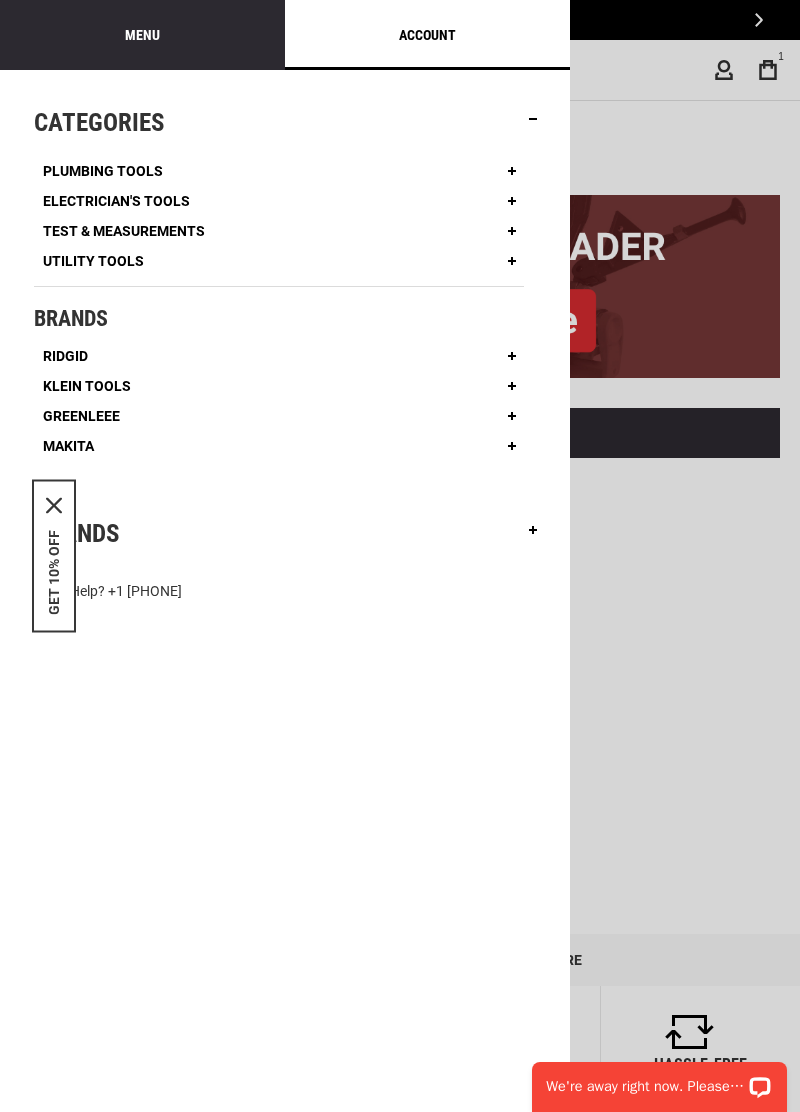 click at bounding box center [400, 556] 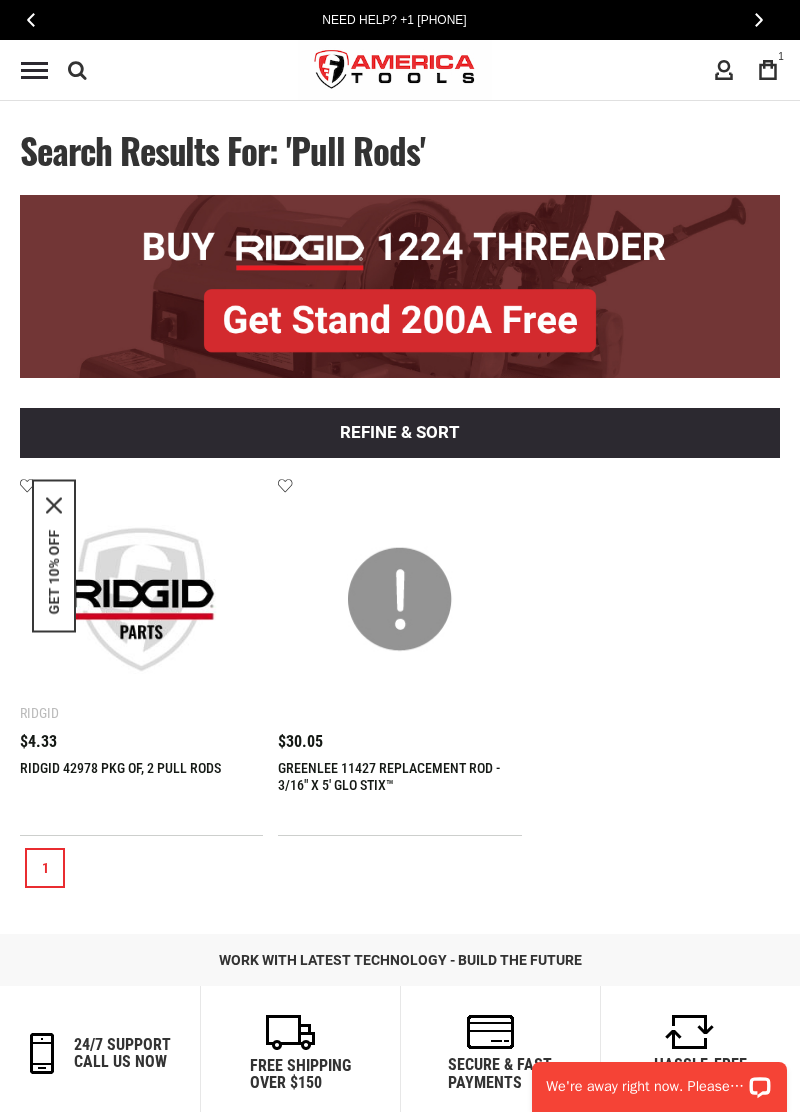 click at bounding box center (77, 70) 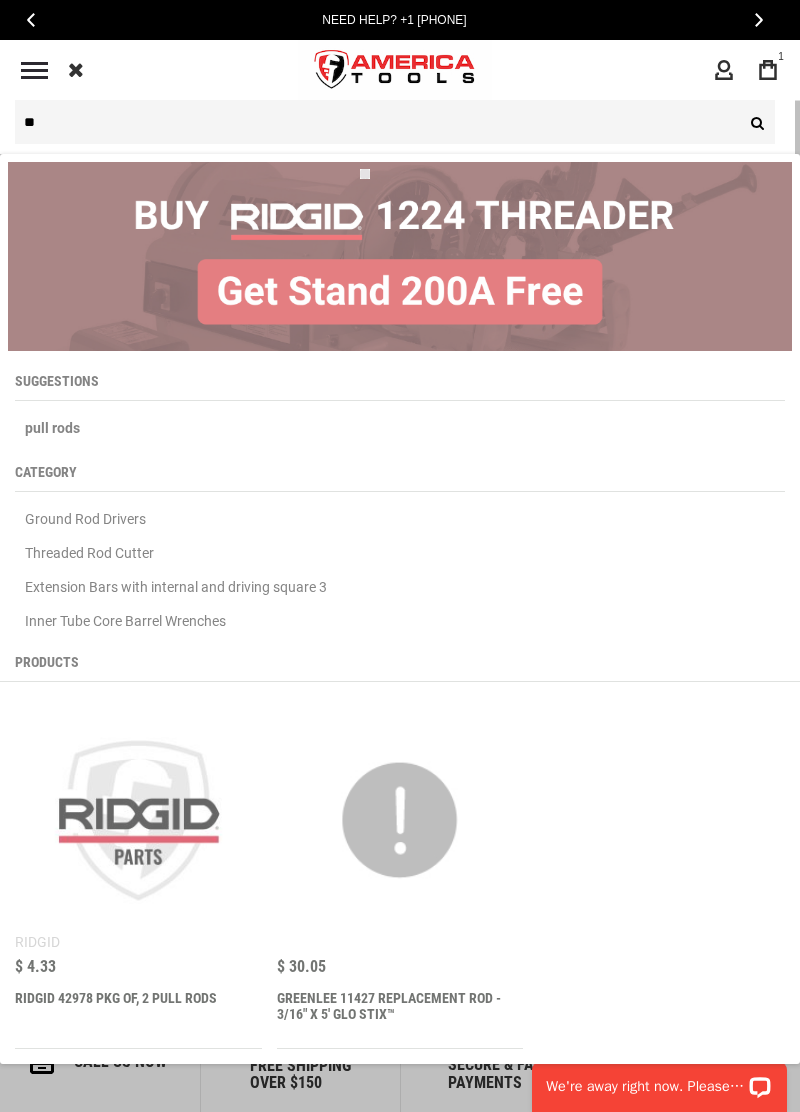 type on "*" 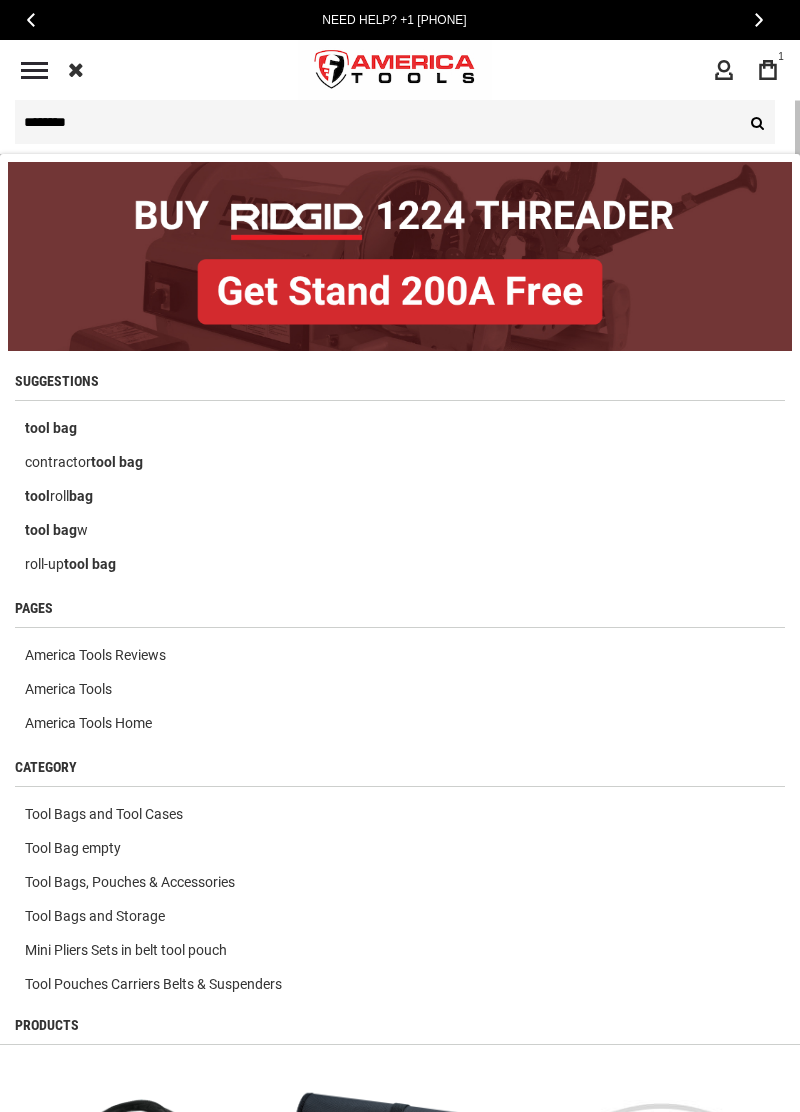 type on "********" 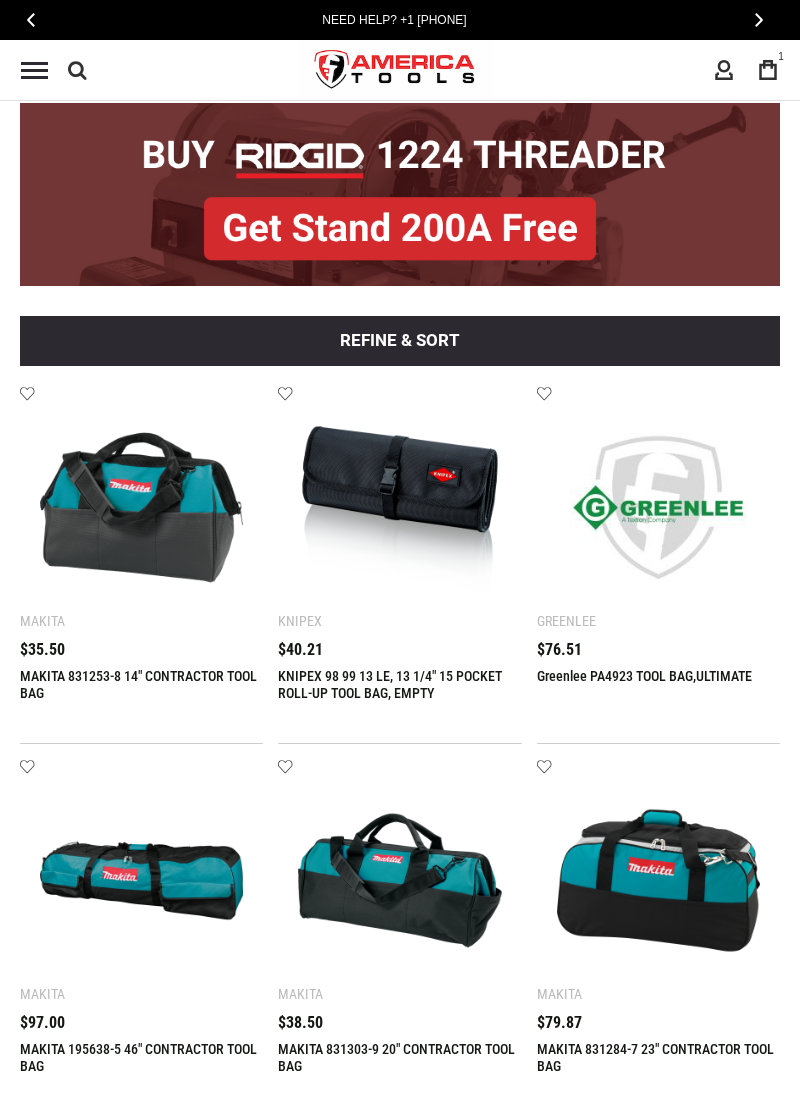 scroll, scrollTop: 91, scrollLeft: 0, axis: vertical 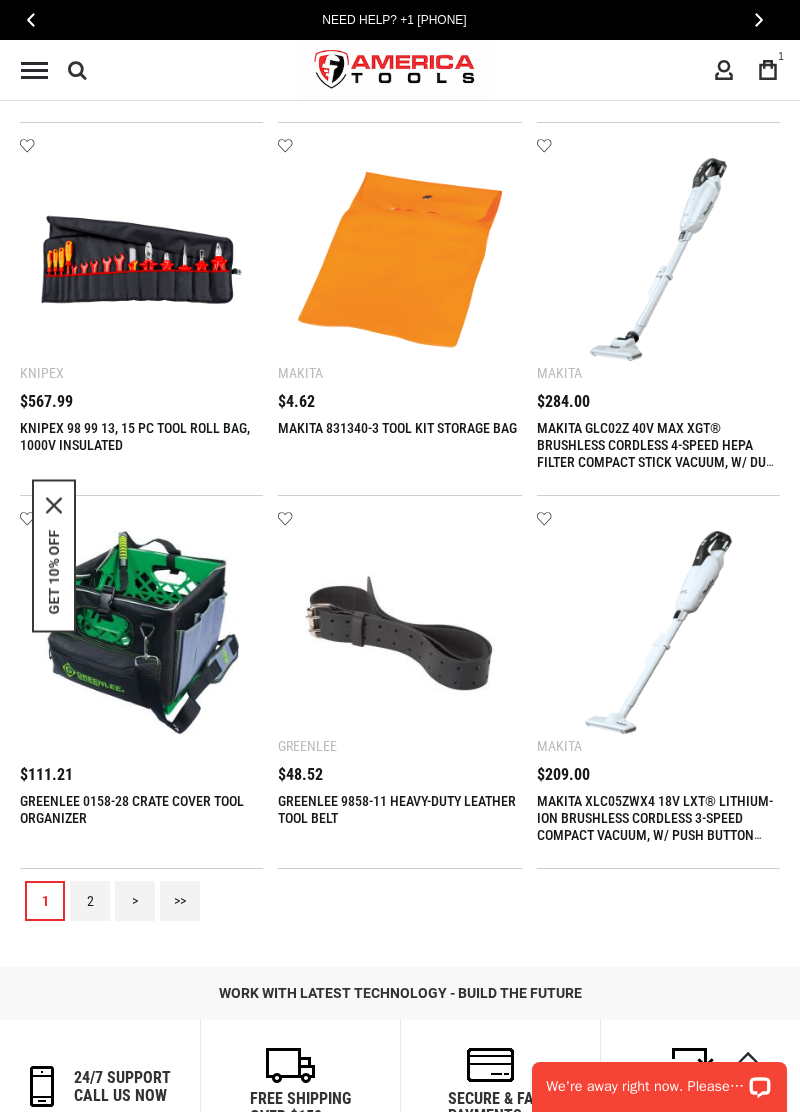click on "2" at bounding box center [90, 901] 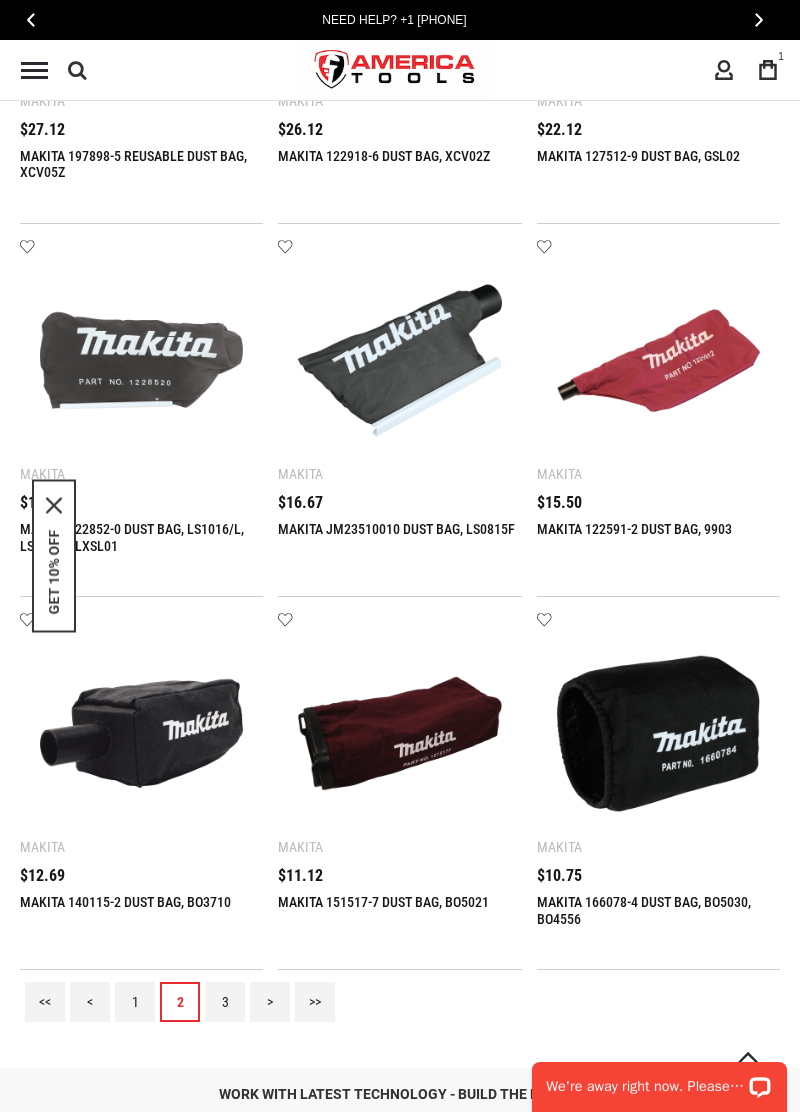 scroll, scrollTop: 2480, scrollLeft: 0, axis: vertical 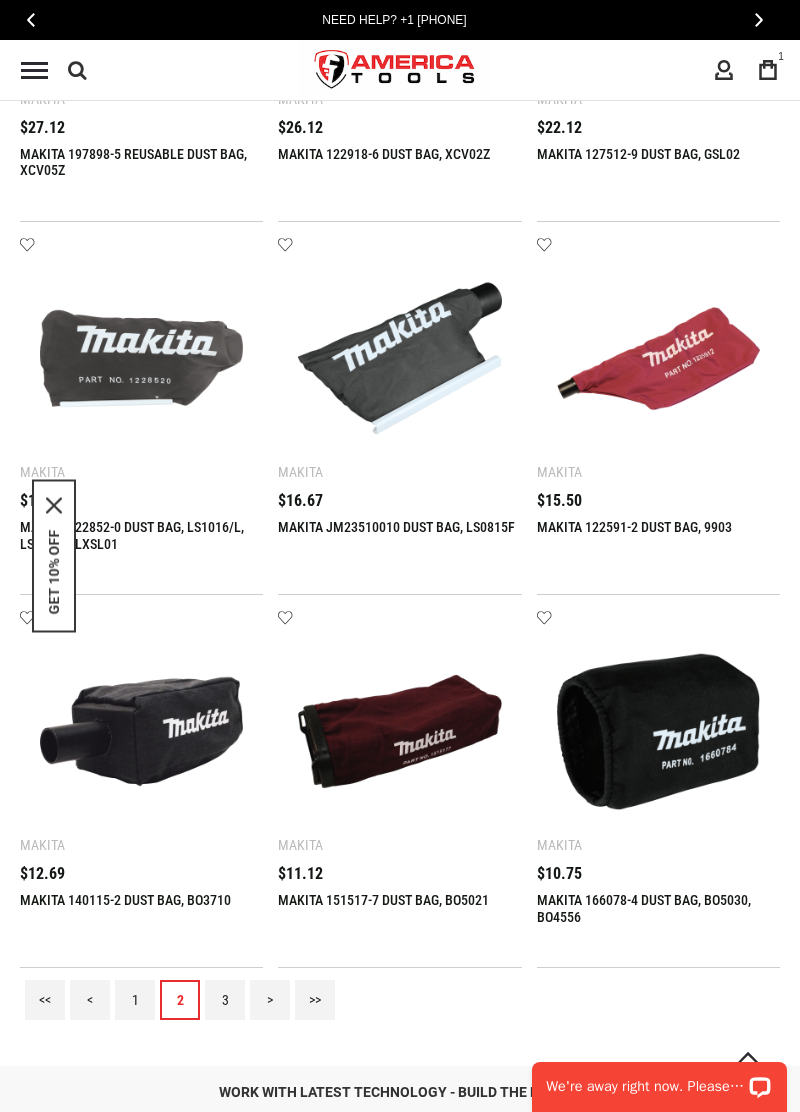 click on "3" at bounding box center [225, 1000] 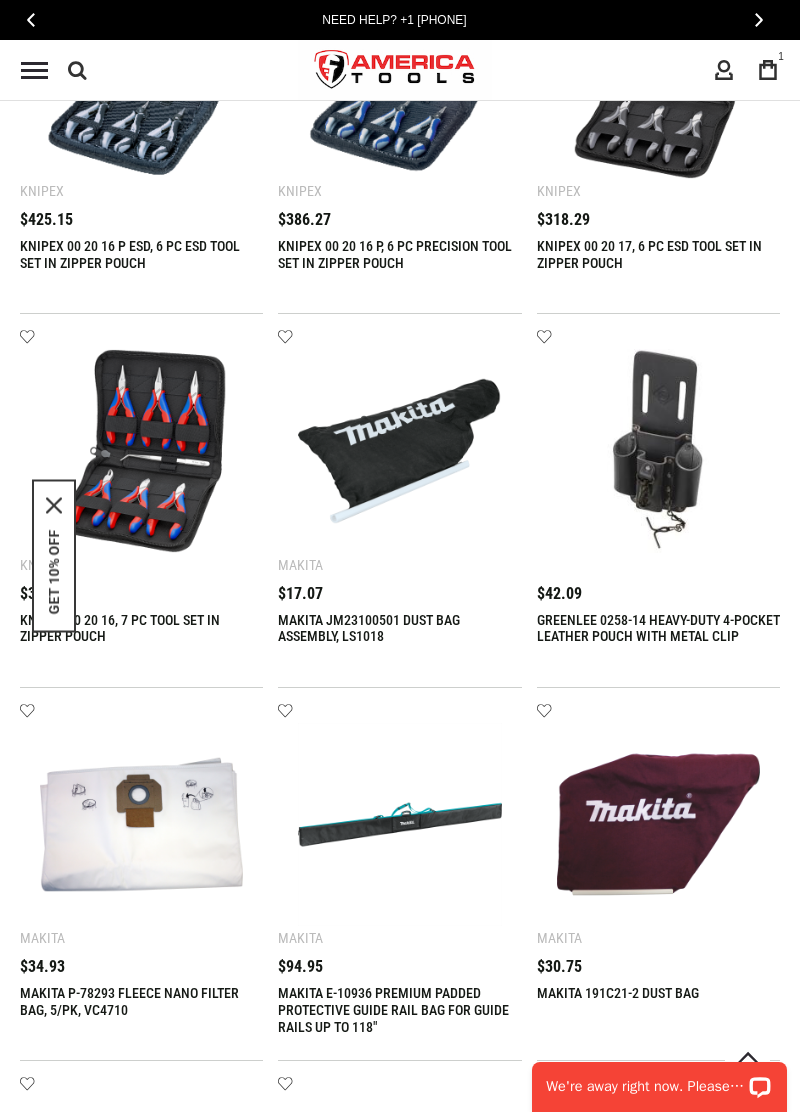 scroll, scrollTop: 0, scrollLeft: 0, axis: both 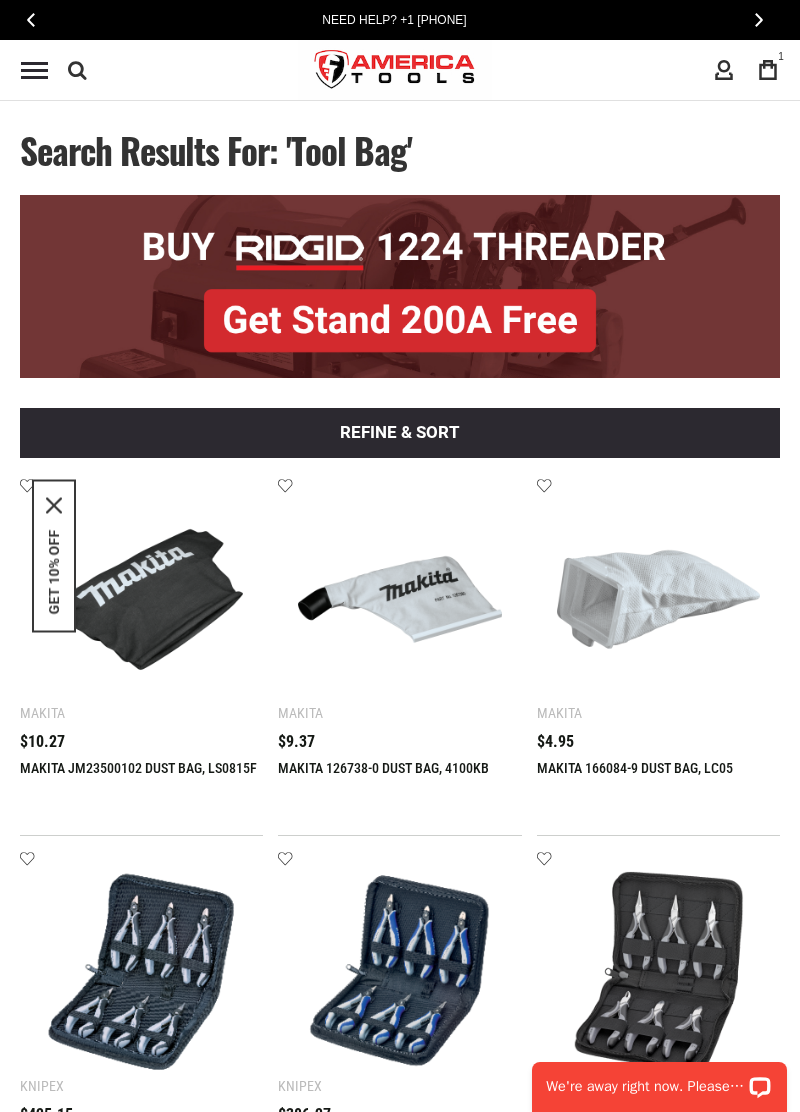 click 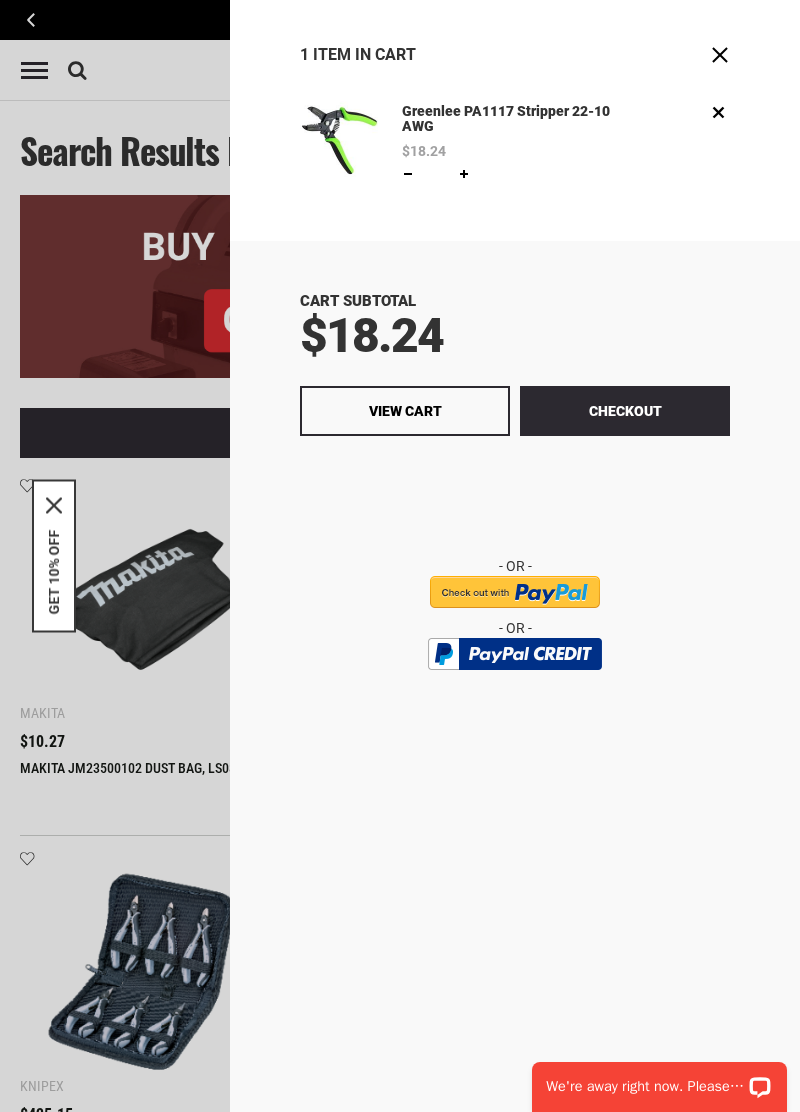 click at bounding box center (464, 174) 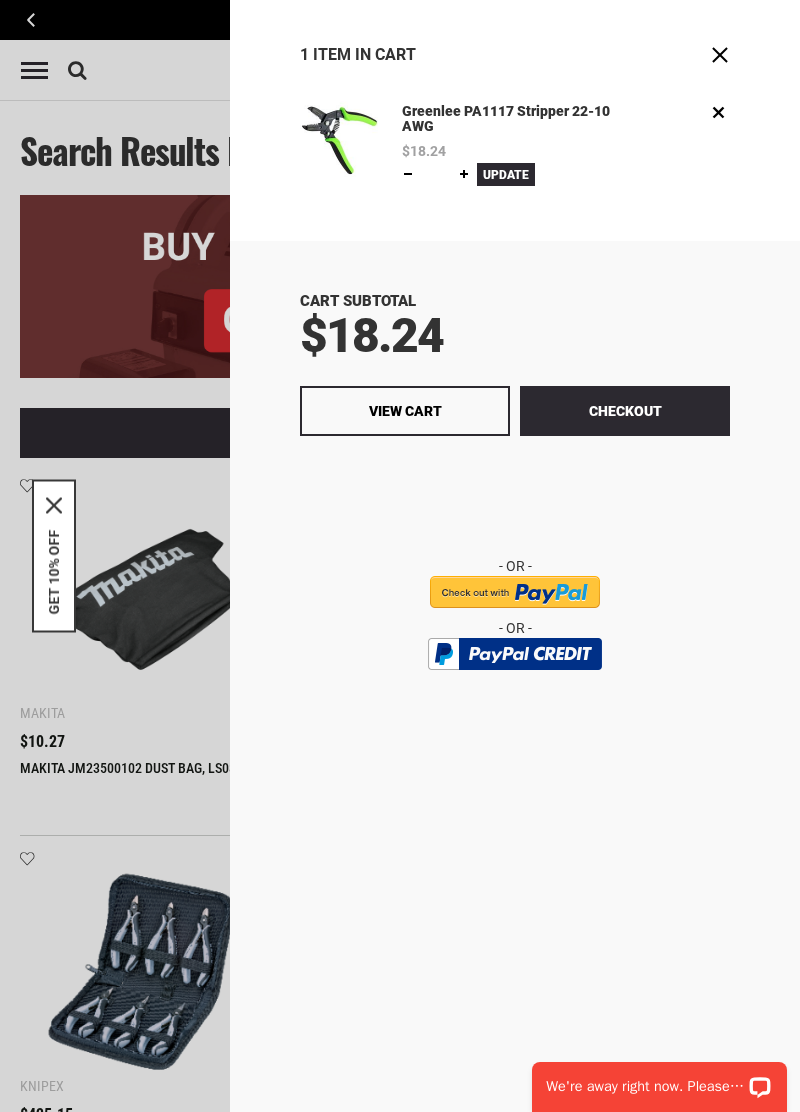 click on "Update" at bounding box center (506, 175) 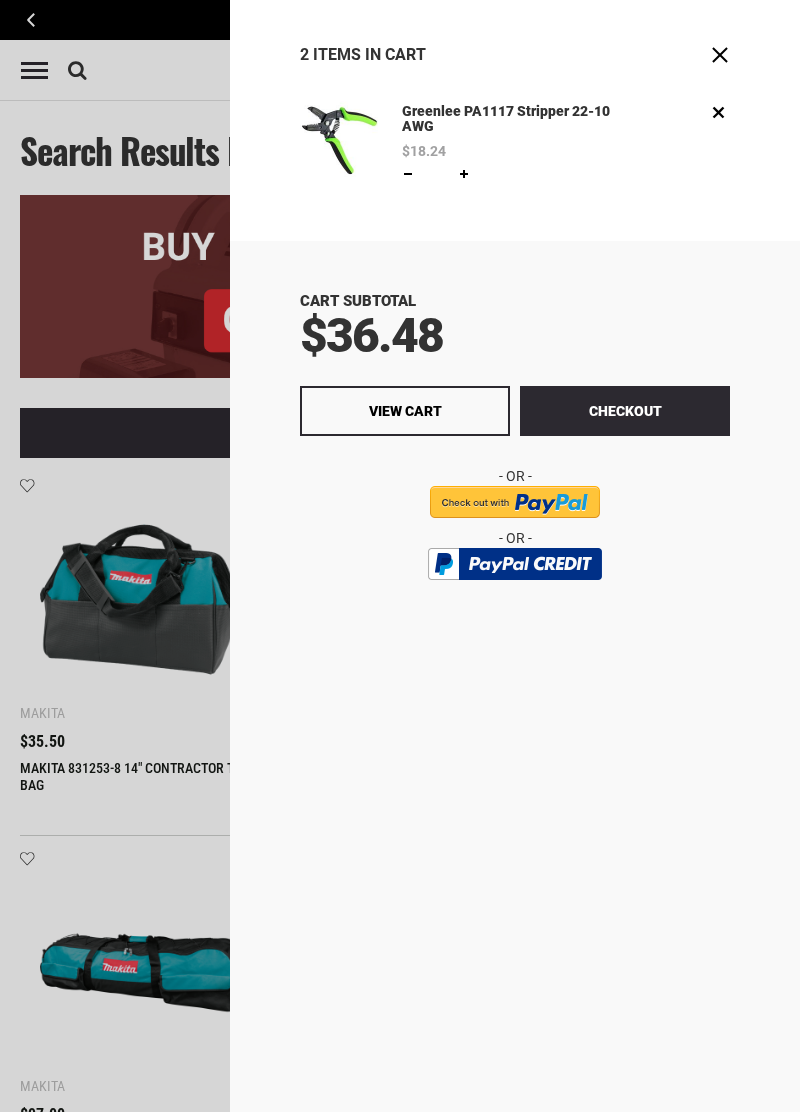 scroll, scrollTop: 0, scrollLeft: 0, axis: both 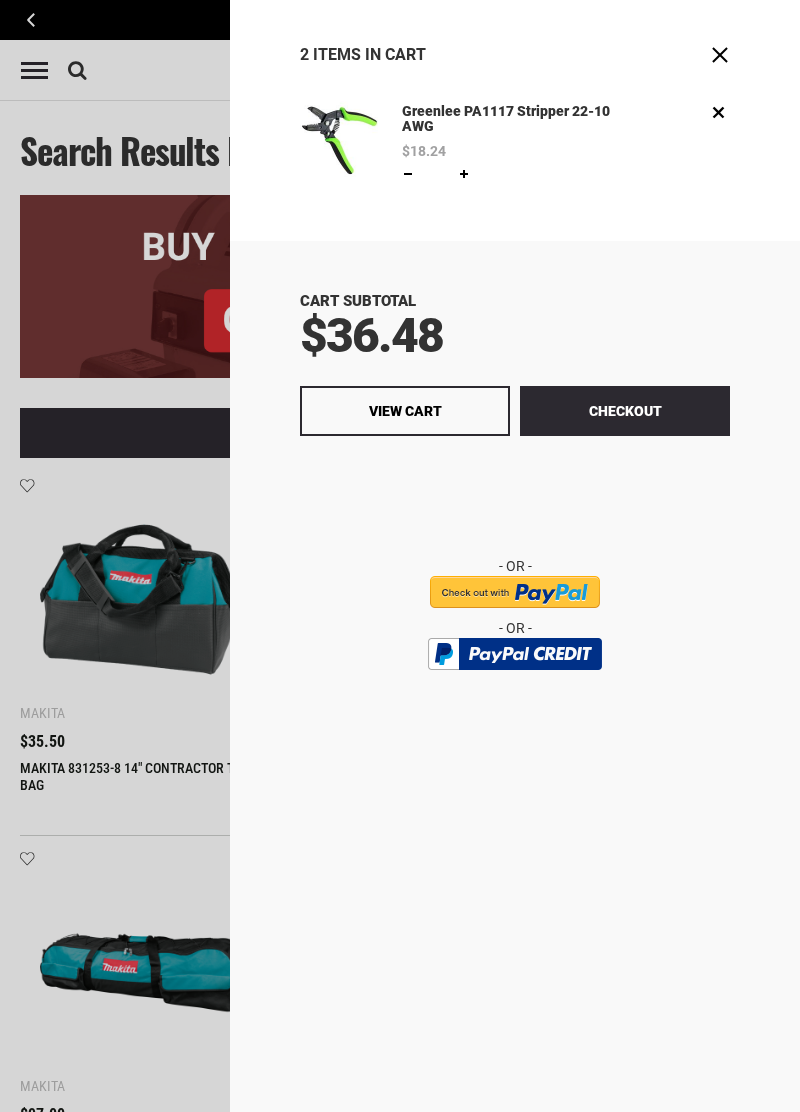 click on "View Cart" at bounding box center (405, 411) 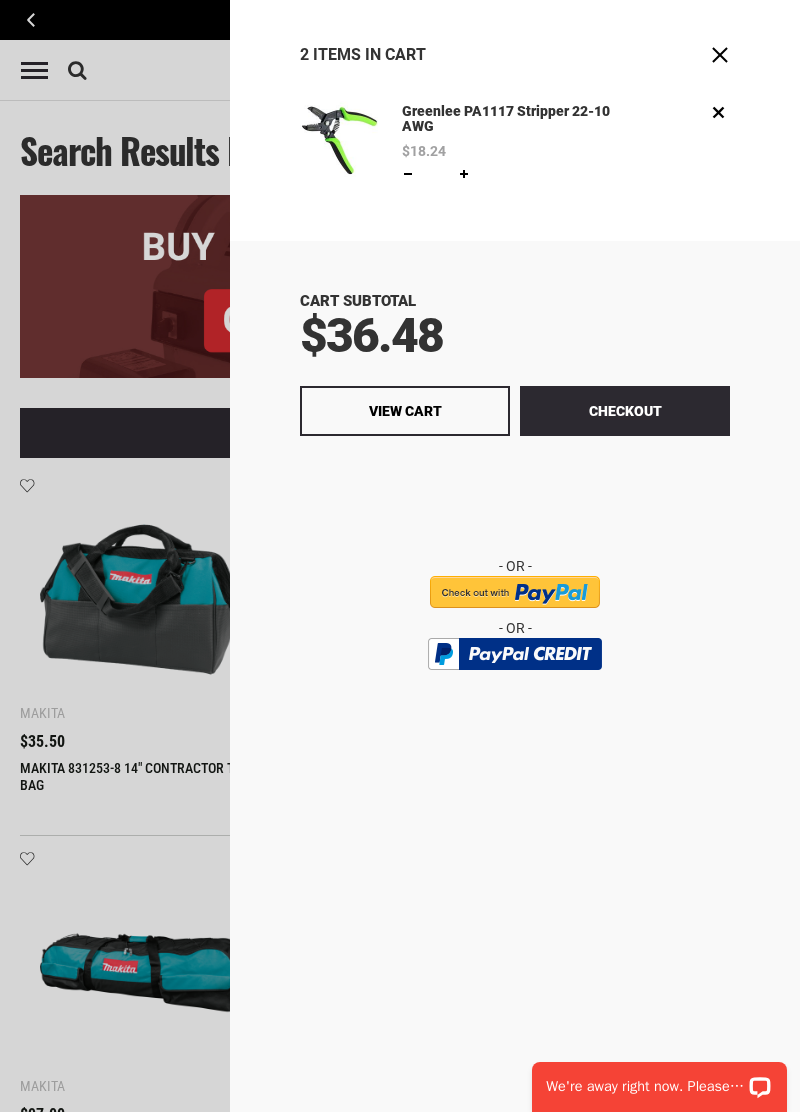 scroll, scrollTop: 0, scrollLeft: 0, axis: both 